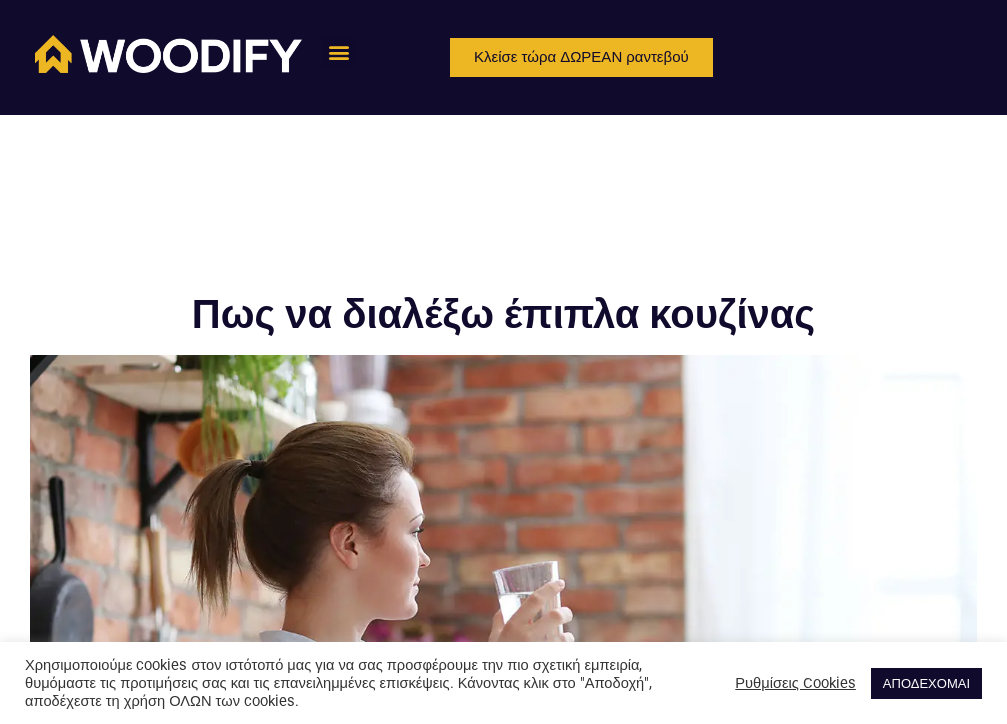 scroll, scrollTop: 0, scrollLeft: 0, axis: both 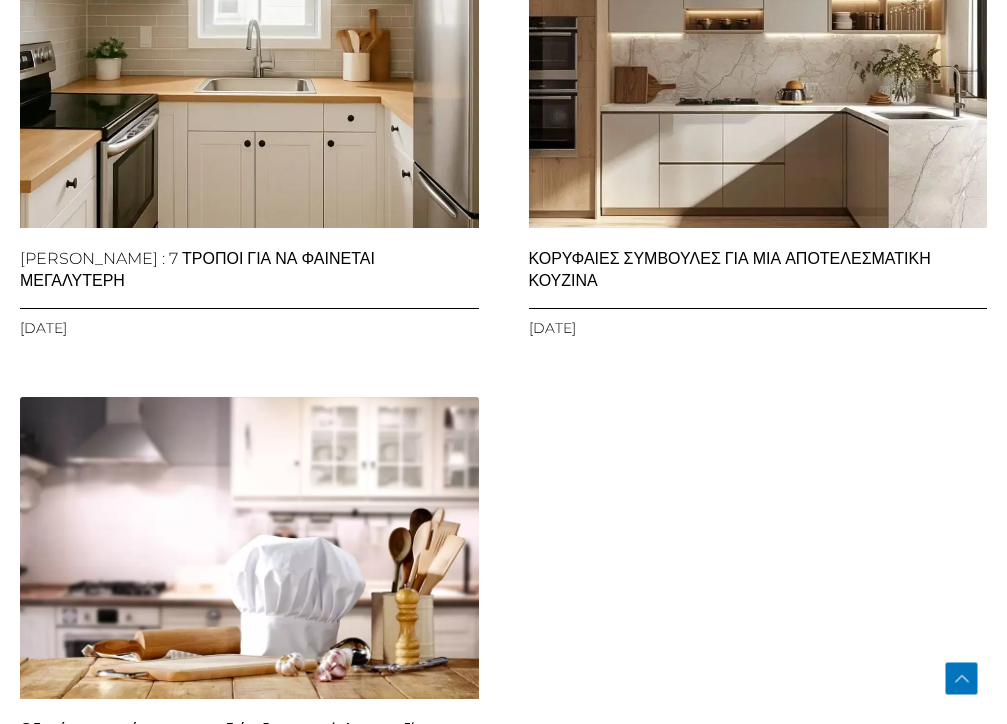 click at bounding box center (756, 75) 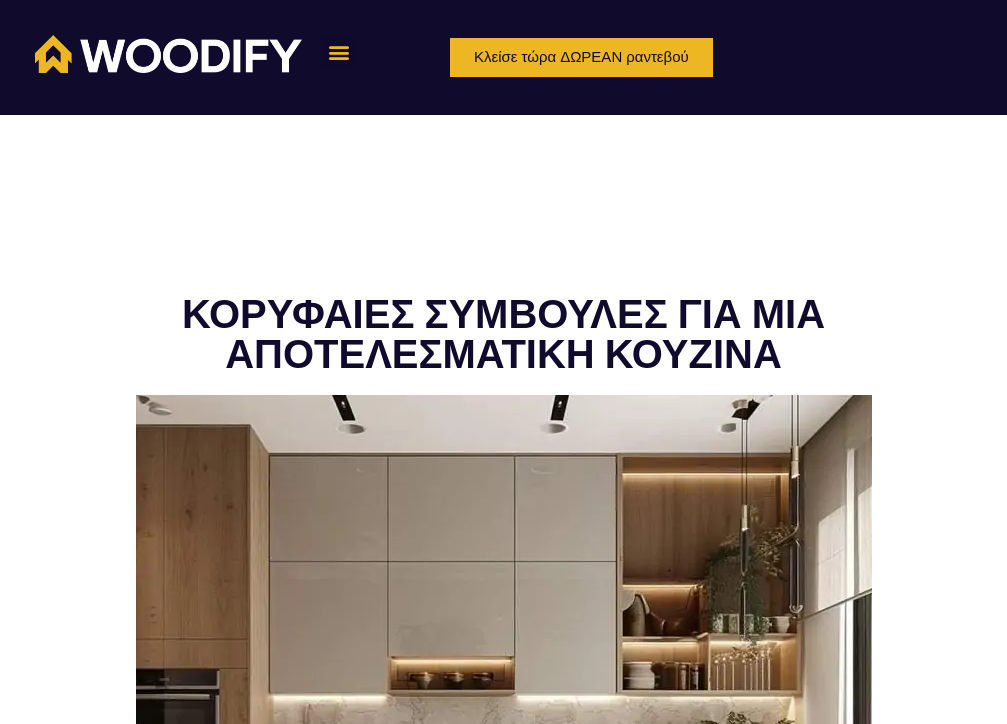 scroll, scrollTop: 0, scrollLeft: 0, axis: both 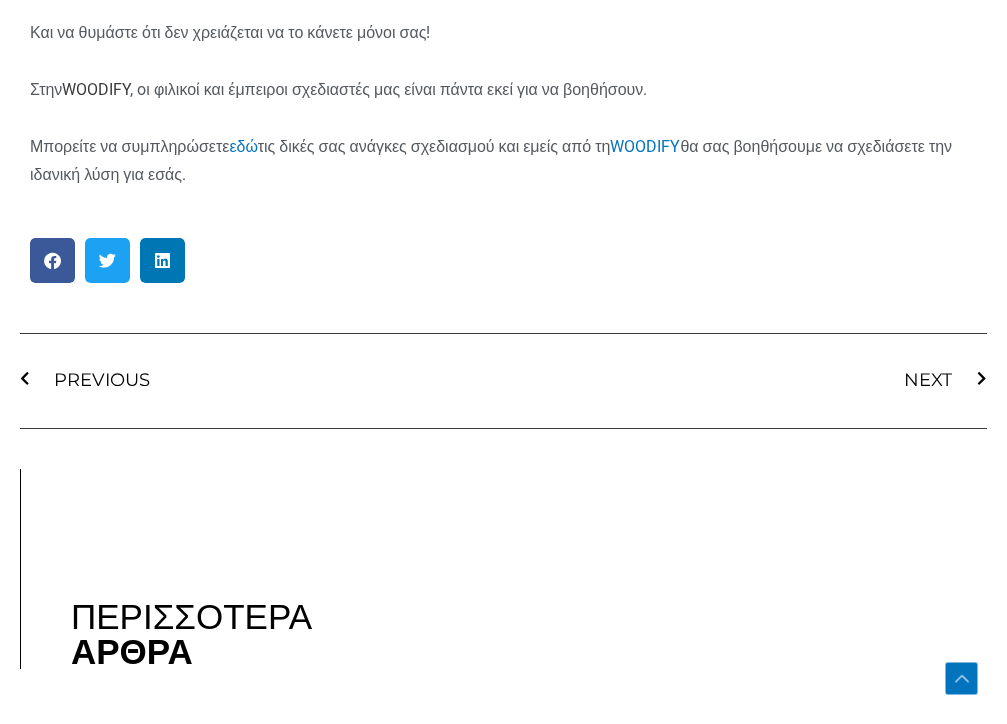 click on "WOODIFY" at bounding box center (96, 89) 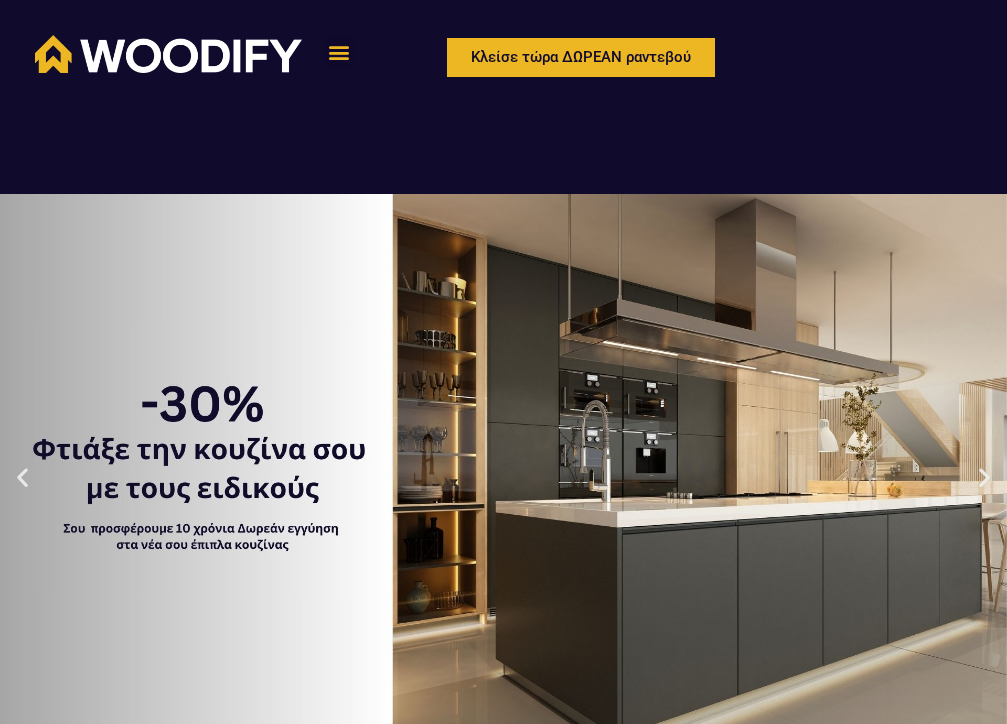scroll, scrollTop: 0, scrollLeft: 0, axis: both 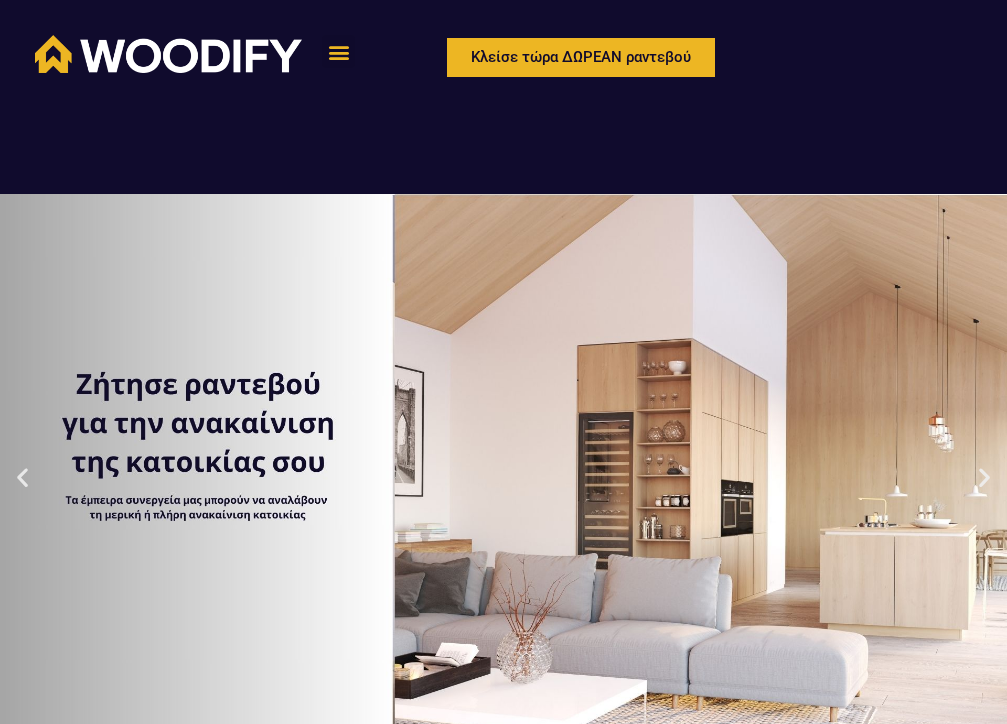 click at bounding box center (22, 477) 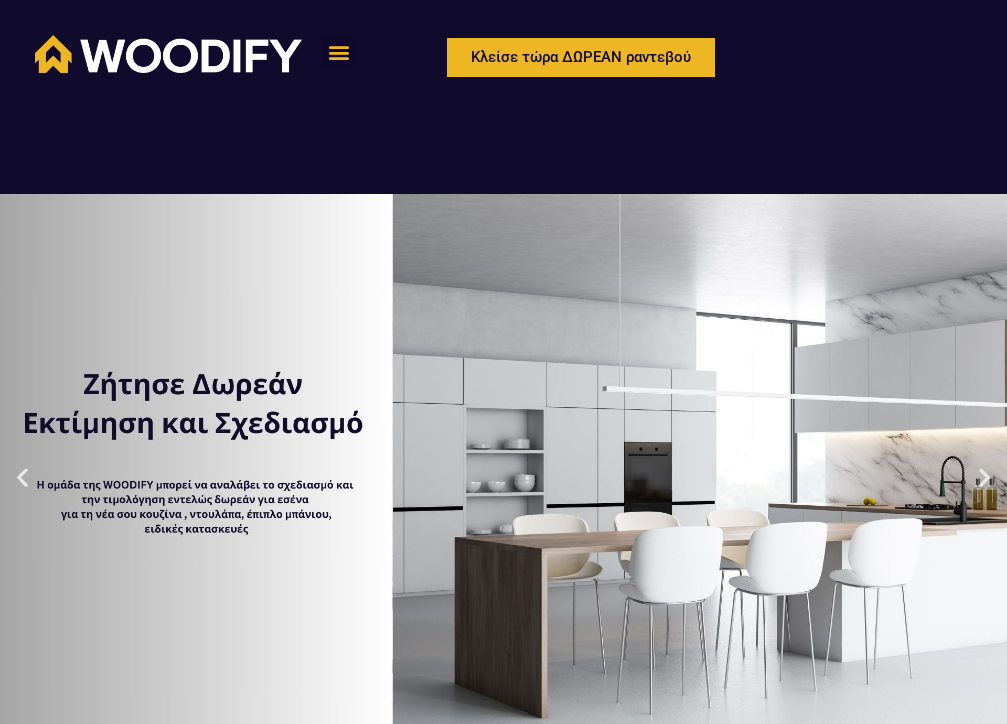 click at bounding box center (503, 477) 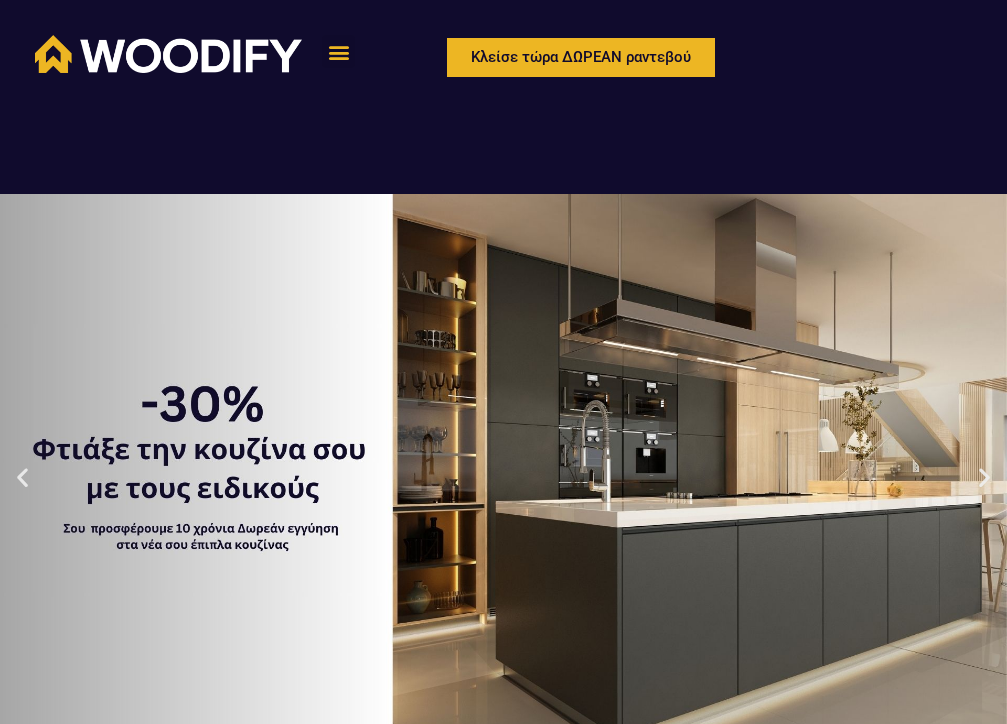 click at bounding box center (503, 477) 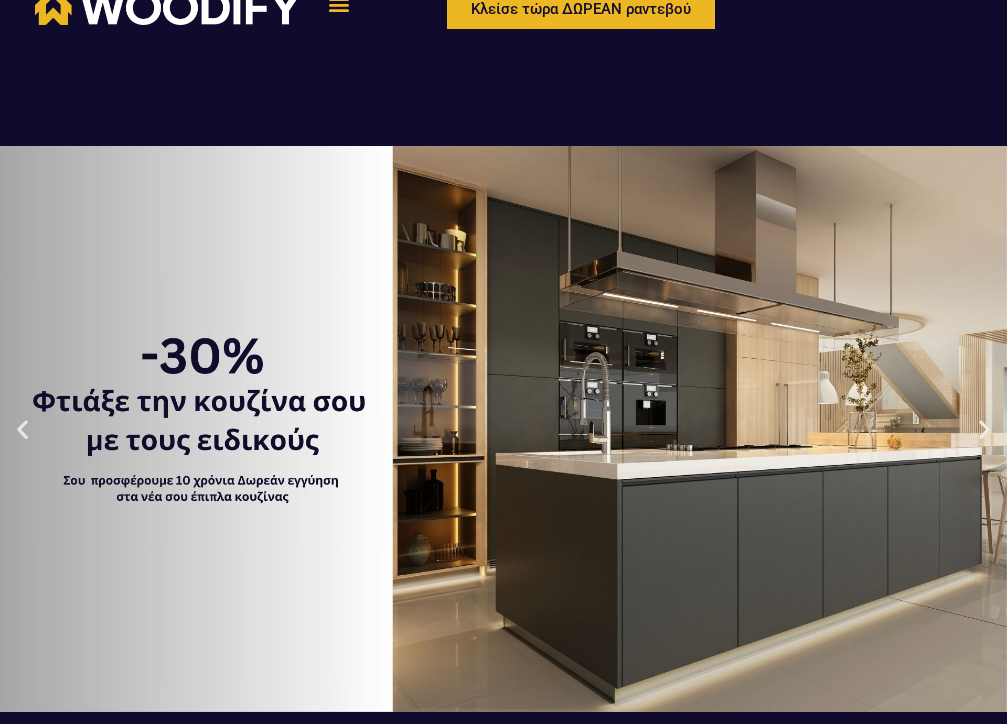 click 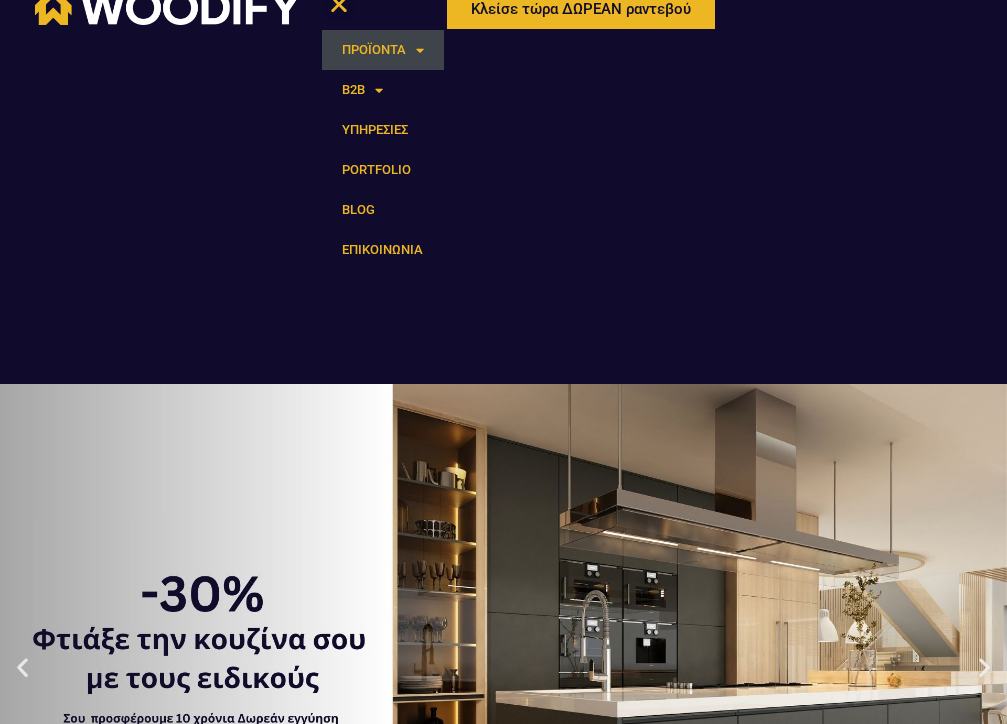 click on "ΠΡΟΪΟΝΤΑ" 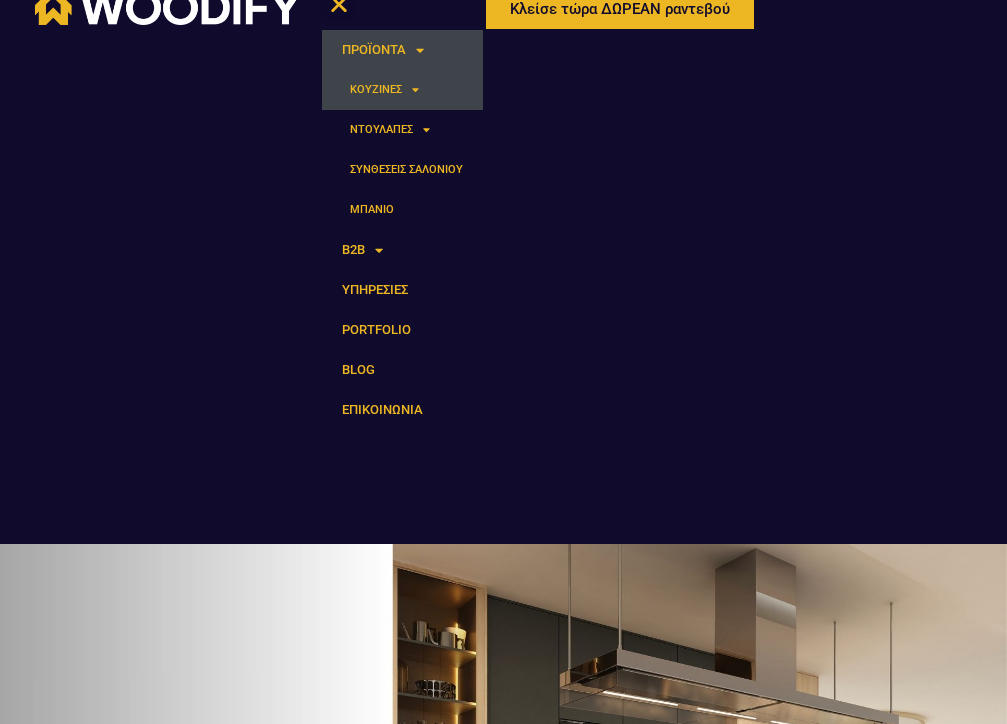 click on "ΚΟΥΖΙΝΕΣ" 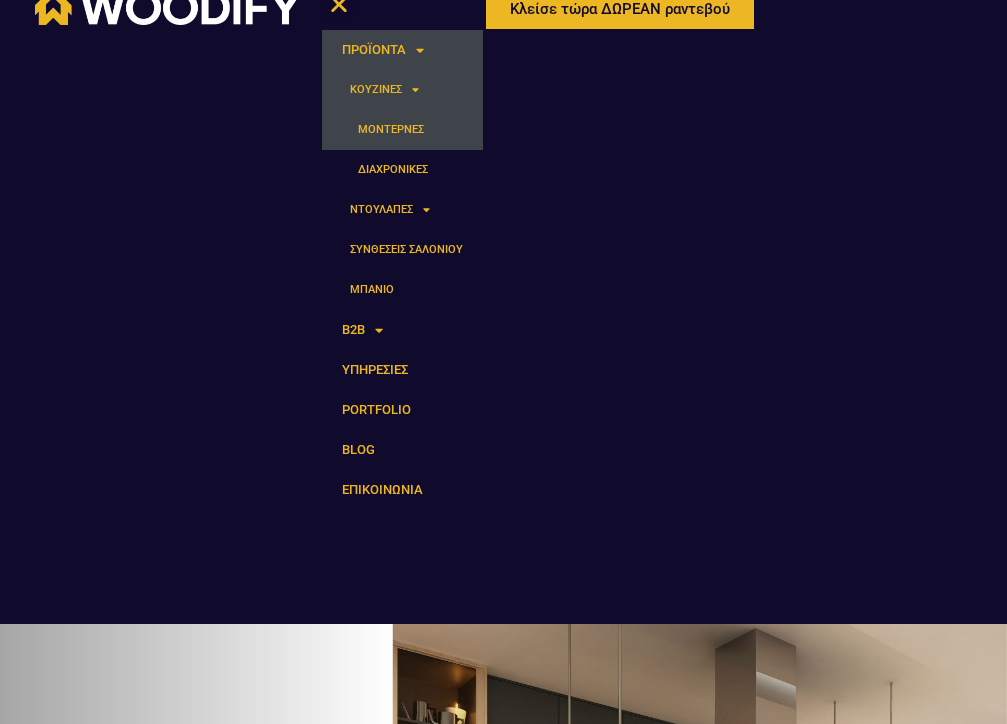 click on "ΜΟΝΤΕΡΝΕΣ" 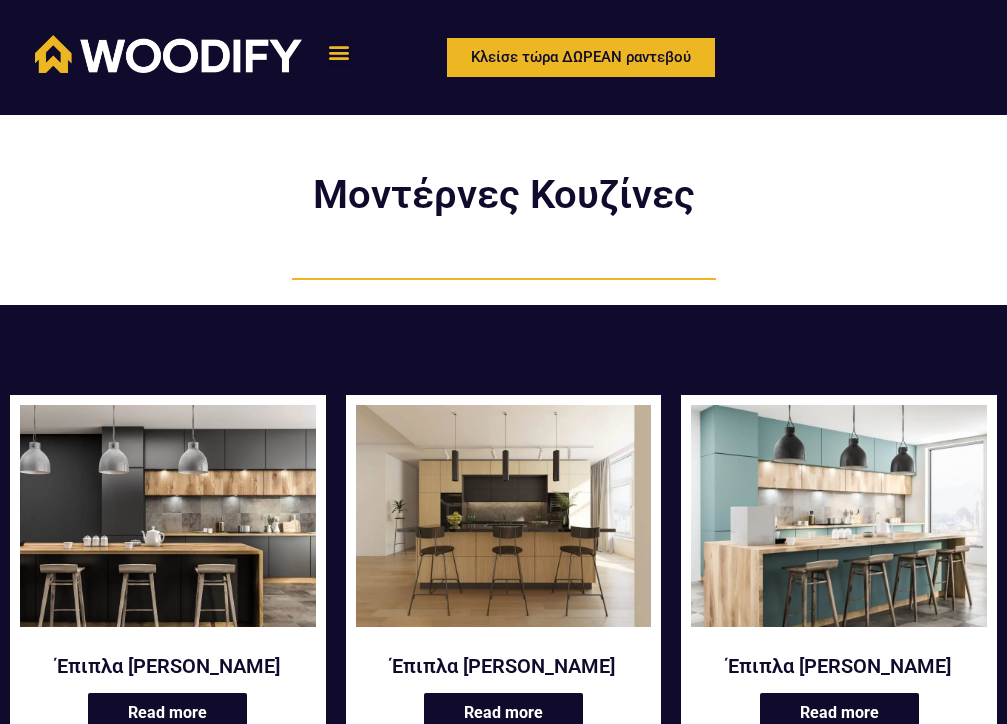 scroll, scrollTop: 0, scrollLeft: 0, axis: both 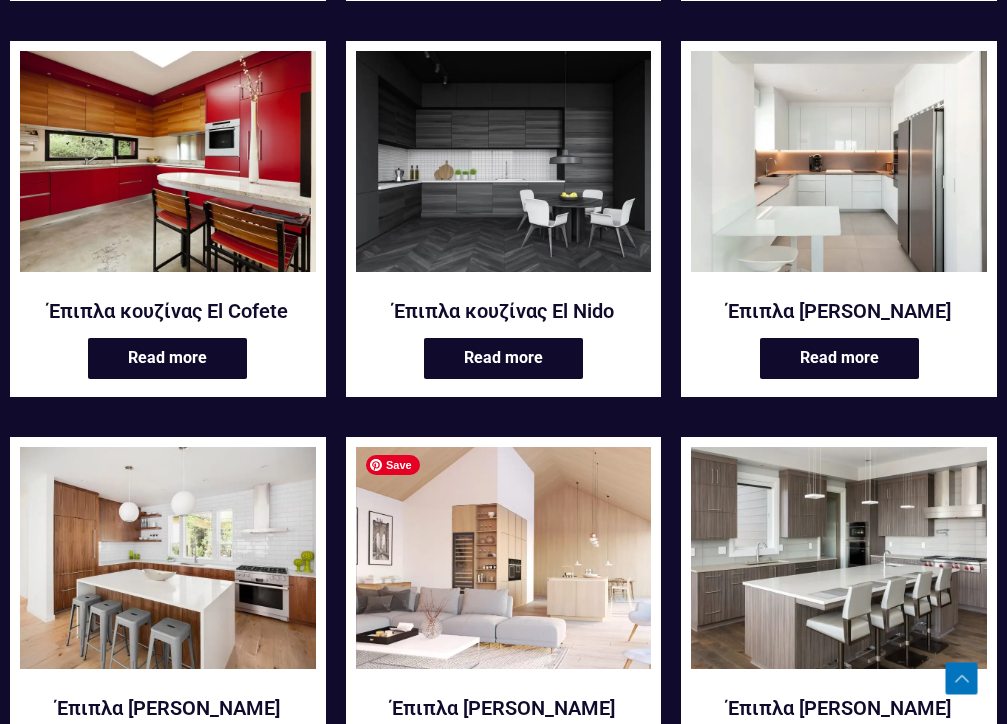 click at bounding box center [504, 558] 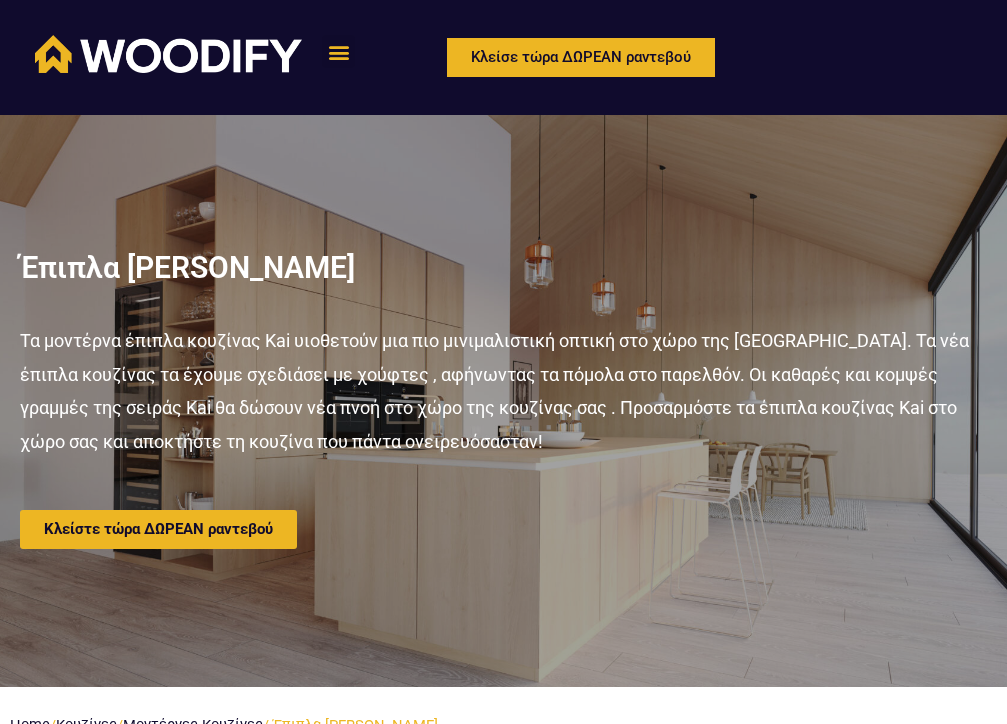 scroll, scrollTop: 0, scrollLeft: 0, axis: both 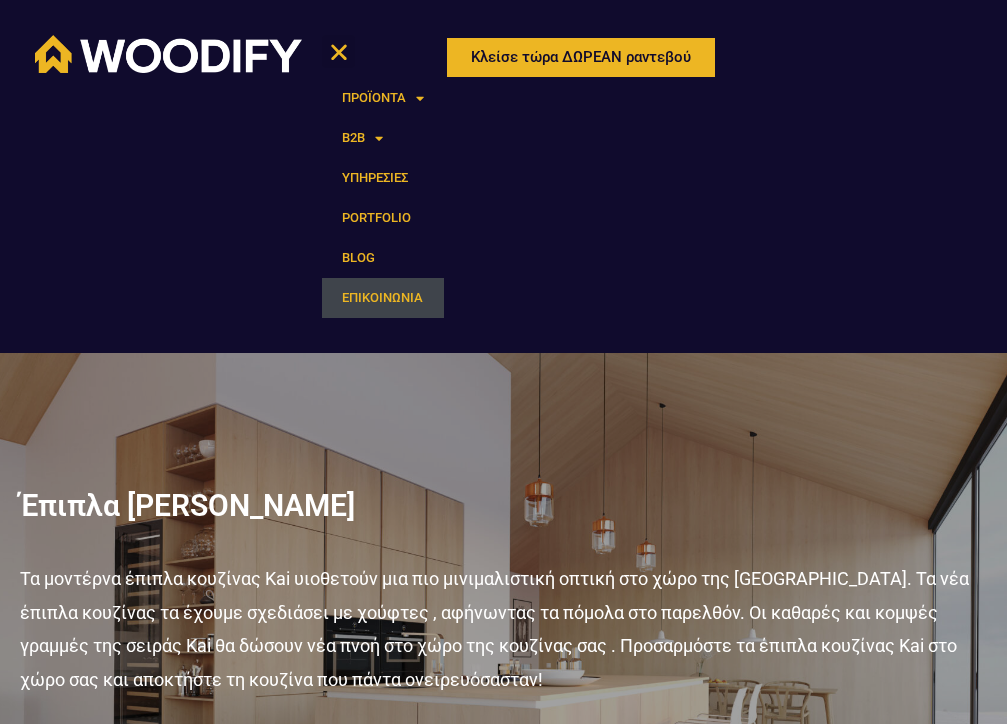 click on "ΕΠΙΚΟΙΝΩΝΙΑ" 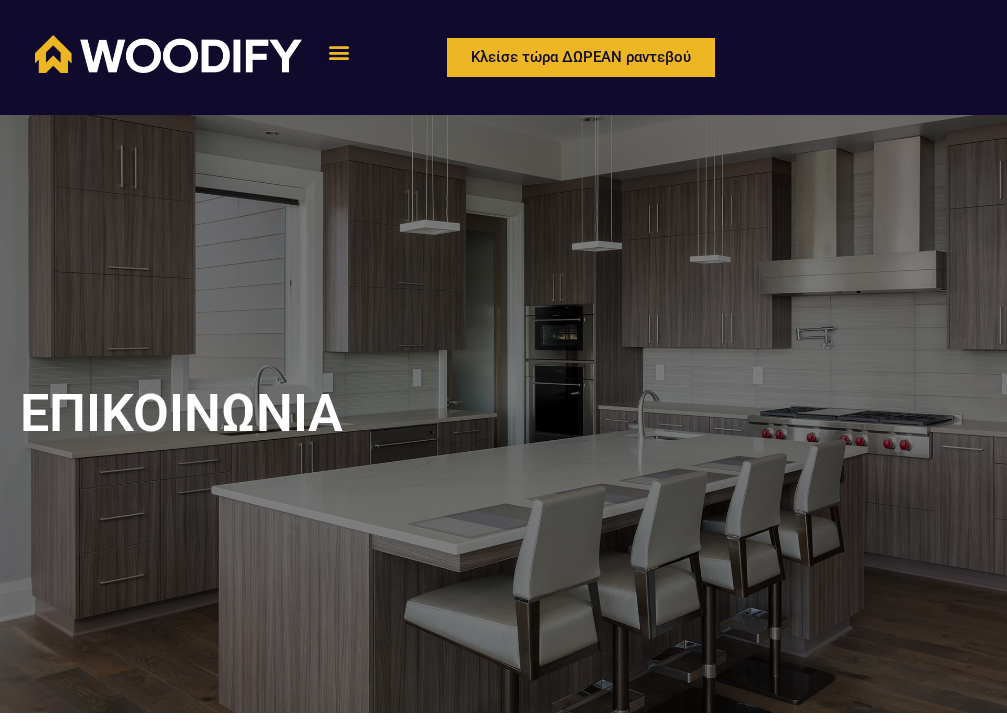 scroll, scrollTop: 0, scrollLeft: 0, axis: both 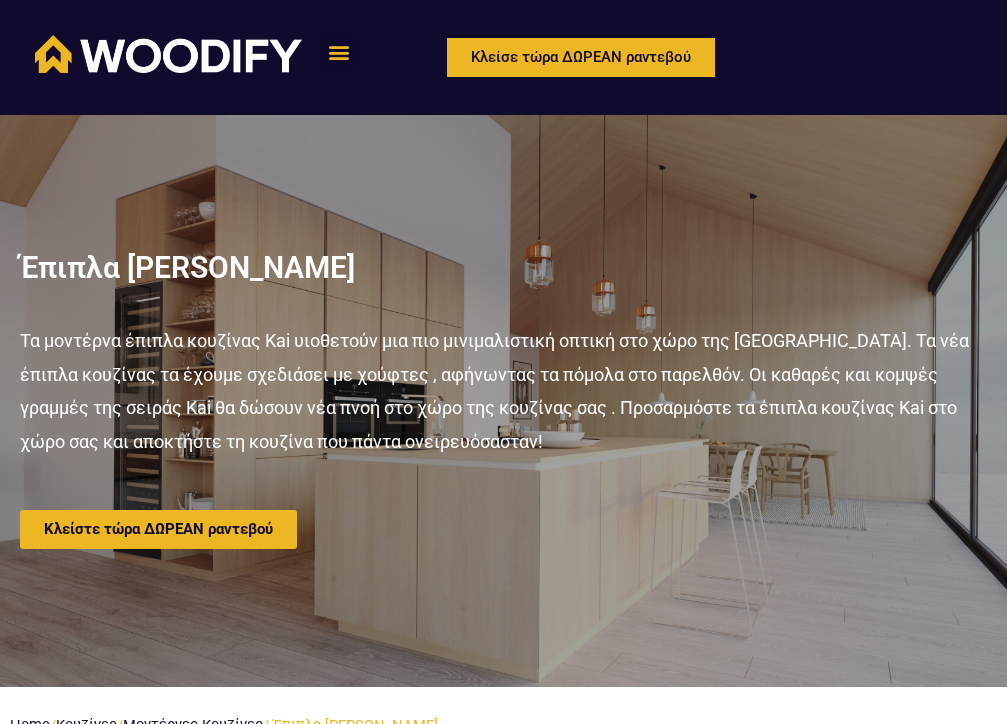click 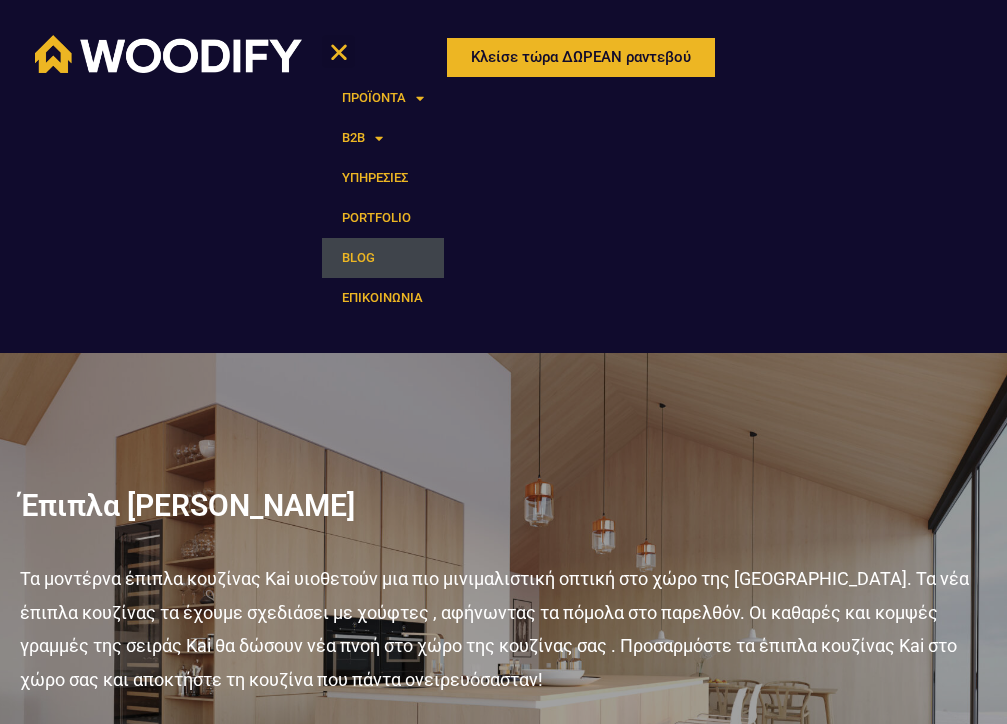 click on "BLOG" 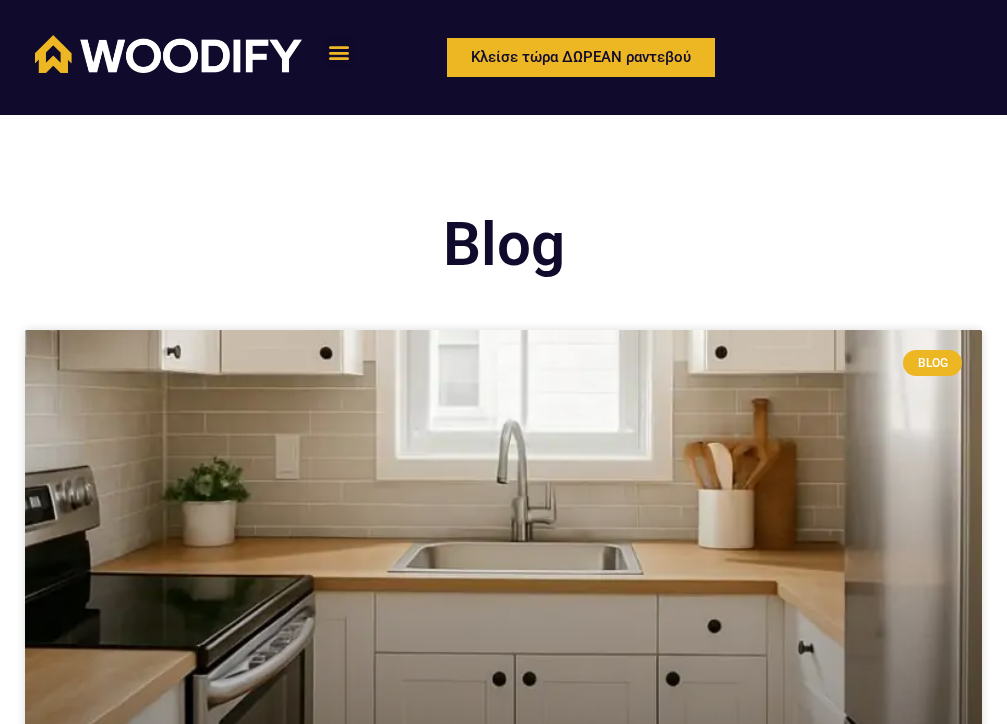 scroll, scrollTop: 0, scrollLeft: 0, axis: both 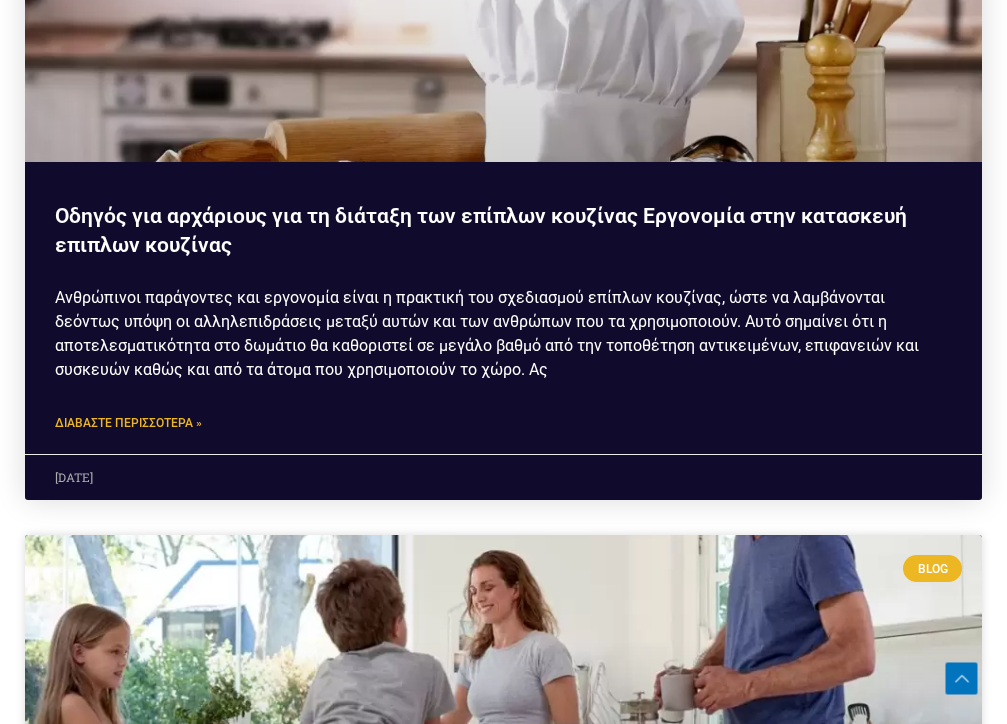 click on "Οδηγός για αρχάριους για τη διάταξη των επίπλων κουζίνας  Εργονομία στην κατασκευή επιπλων κουζίνας" at bounding box center [481, 230] 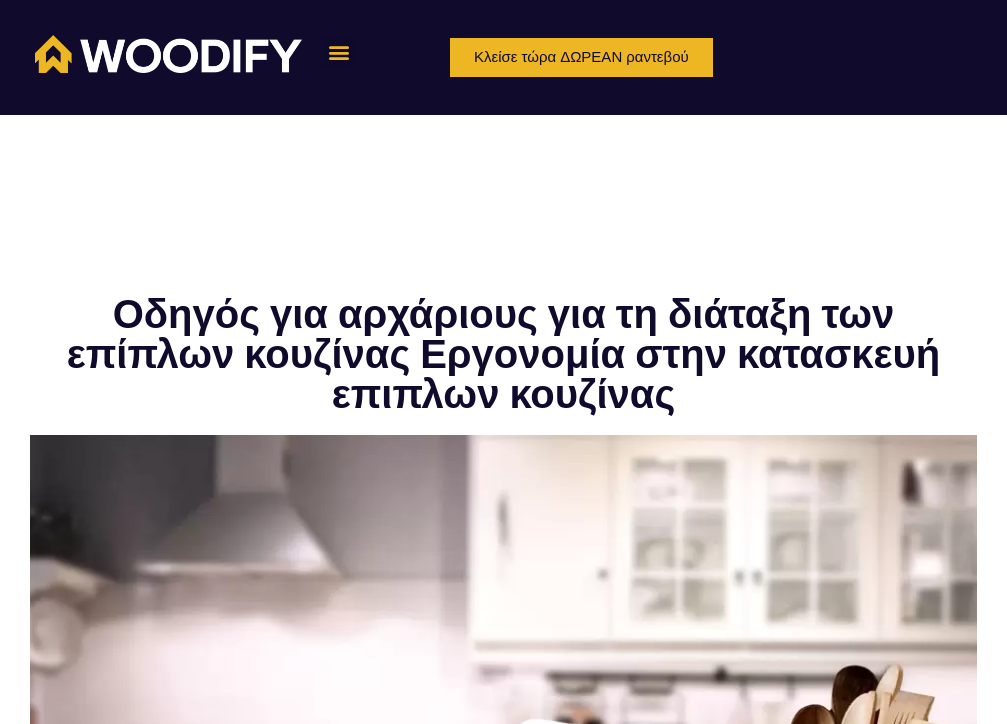 scroll, scrollTop: 0, scrollLeft: 0, axis: both 